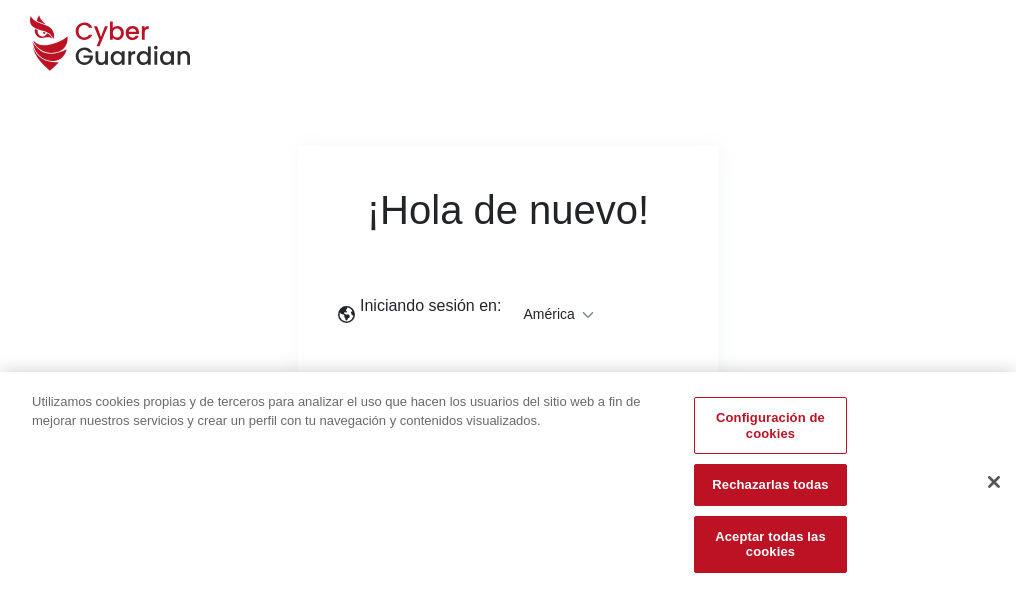 scroll, scrollTop: 0, scrollLeft: 0, axis: both 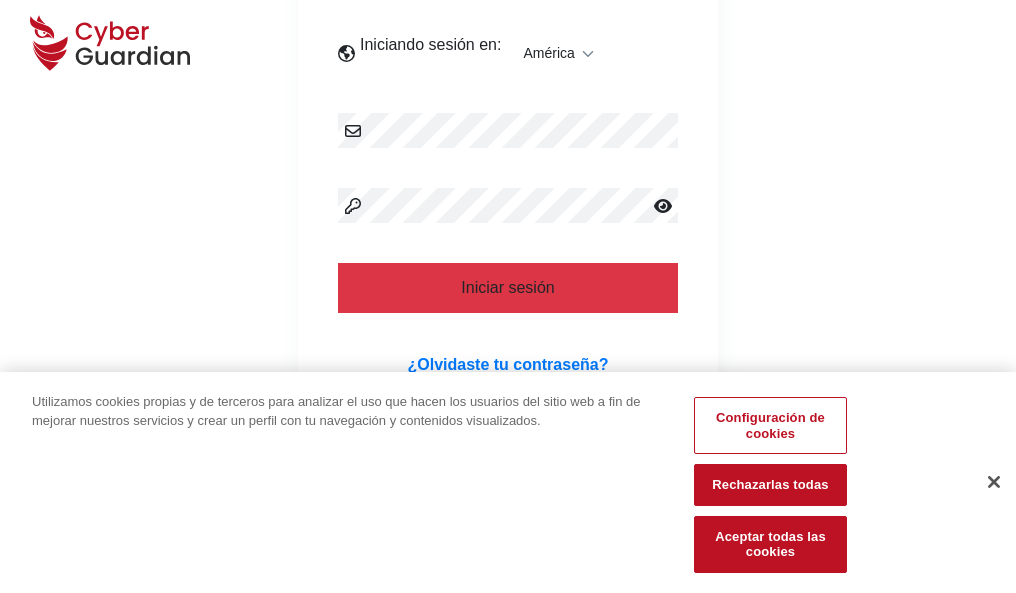 click at bounding box center [994, 482] 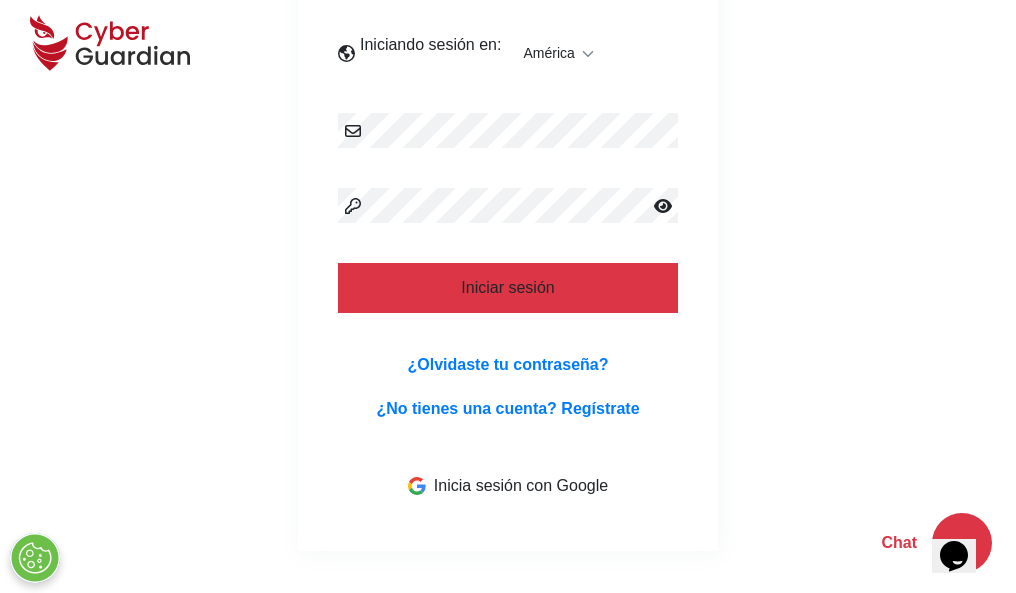 scroll, scrollTop: 454, scrollLeft: 0, axis: vertical 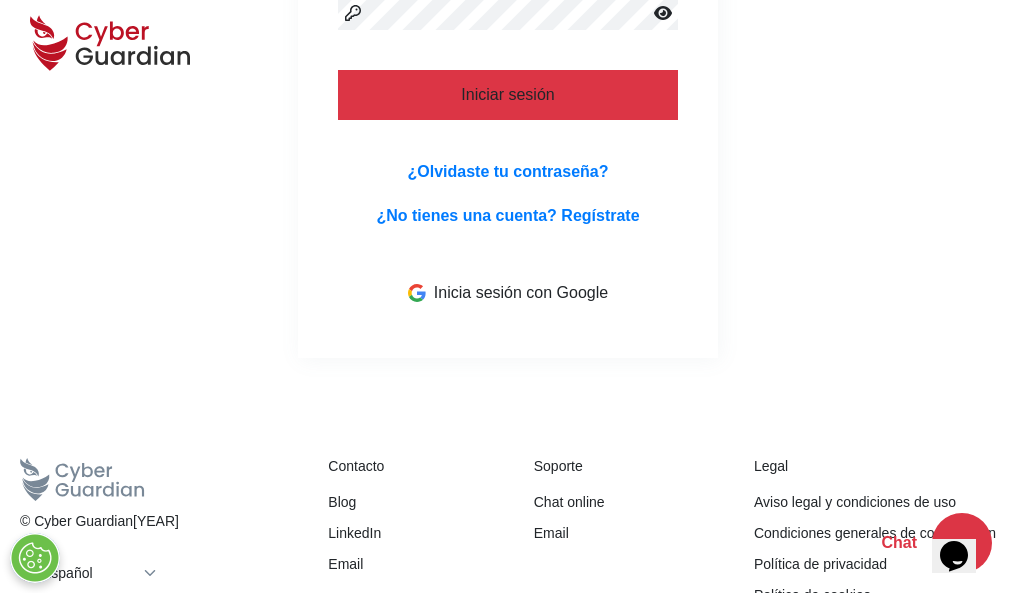 type 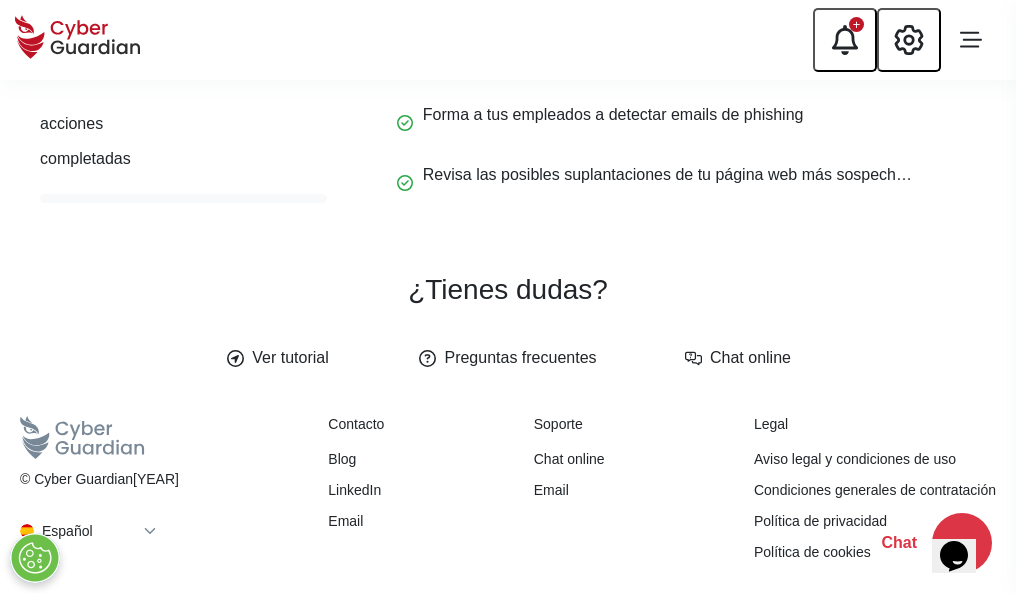 scroll, scrollTop: 0, scrollLeft: 0, axis: both 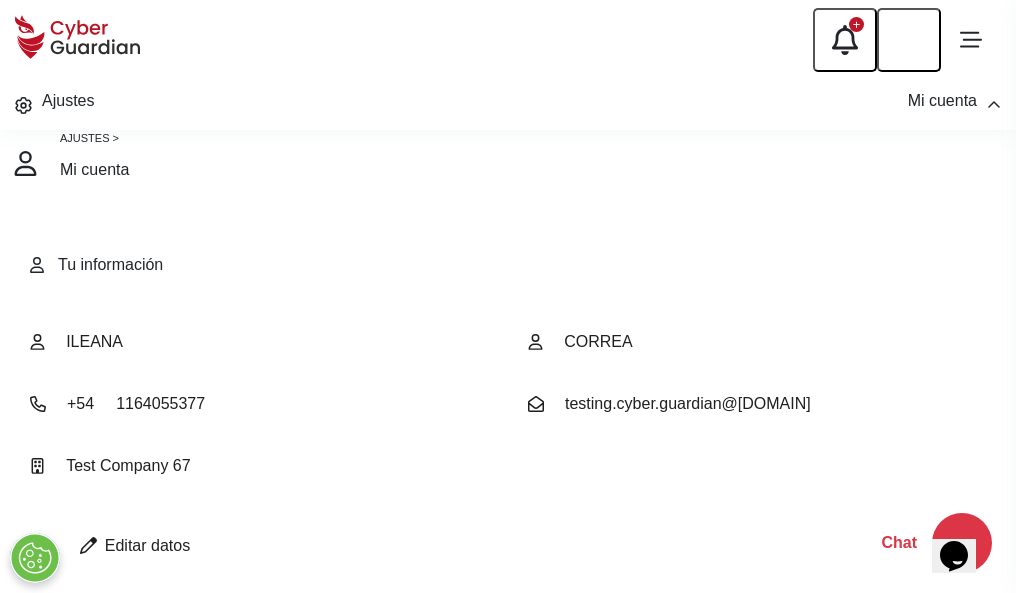 click at bounding box center [88, 545] 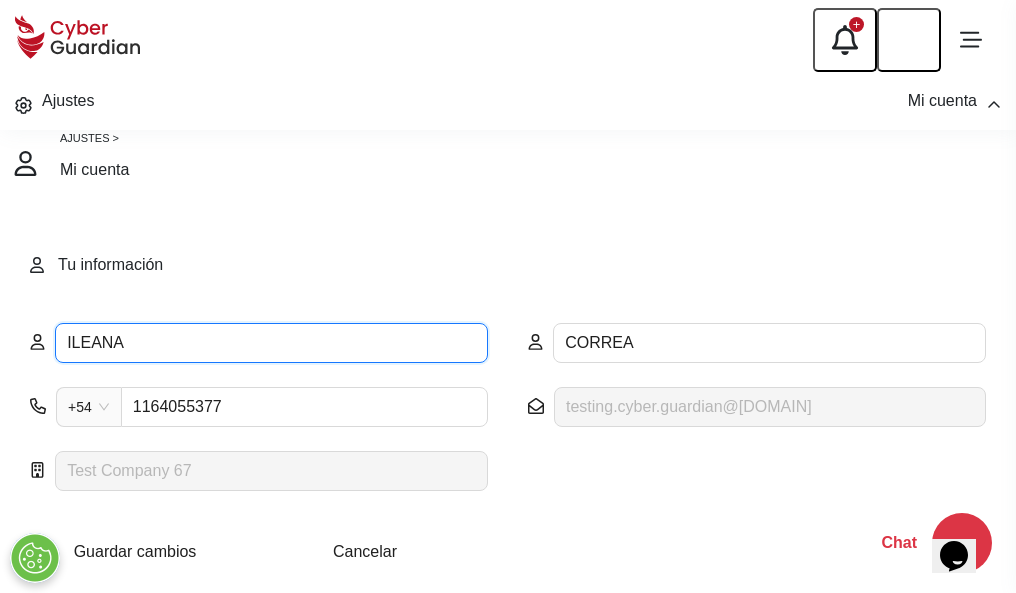 click on "ILEANA" at bounding box center [271, 343] 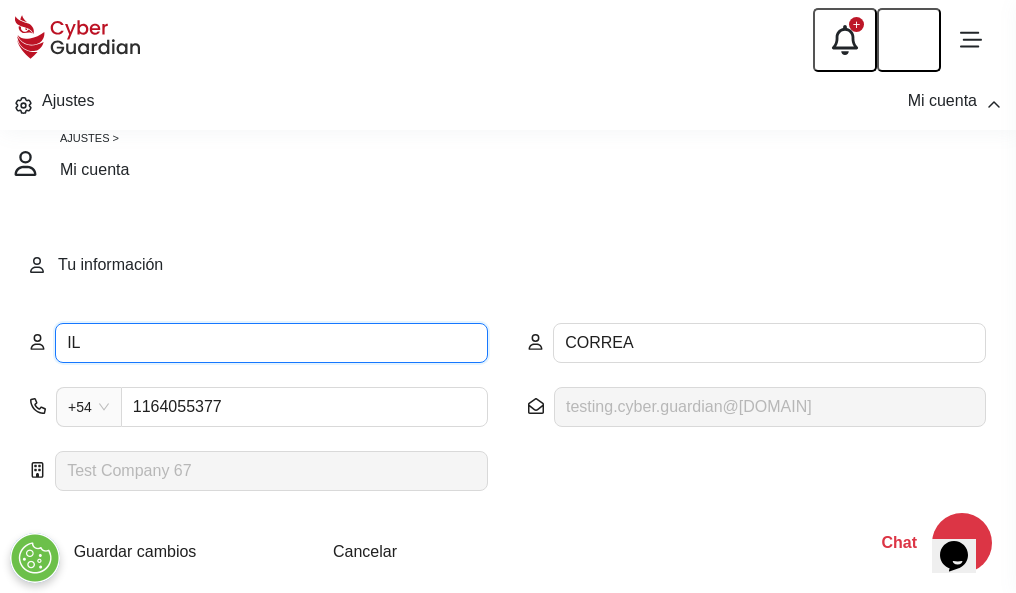 type on "I" 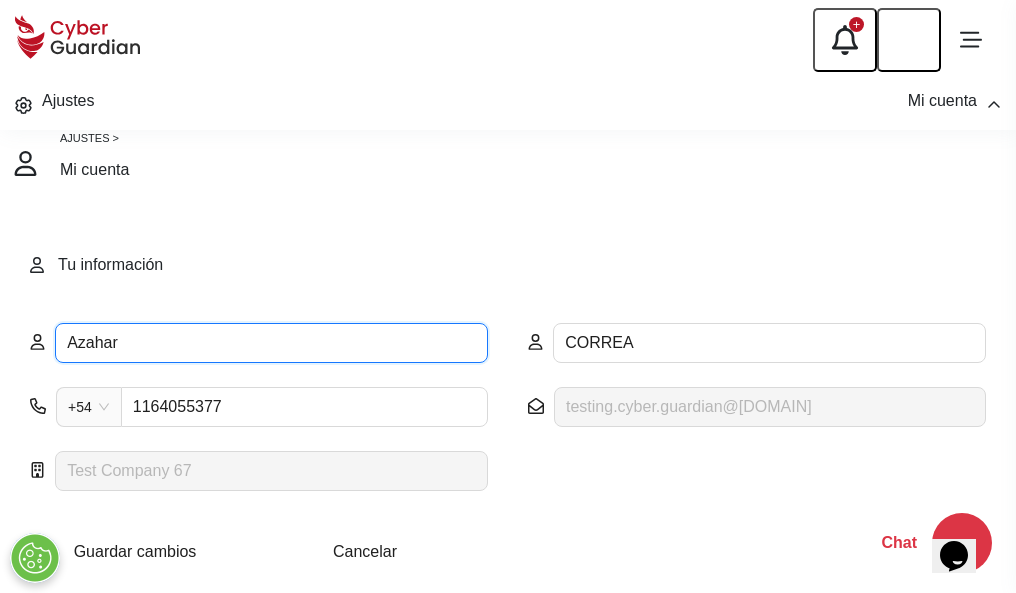 type on "Azahar" 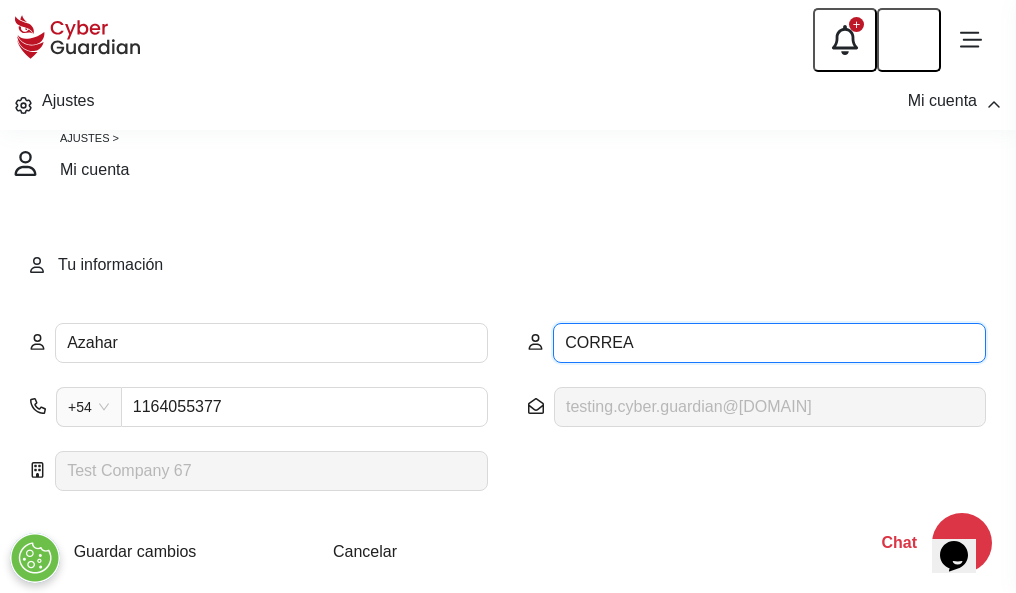 click on "CORREA" at bounding box center (769, 343) 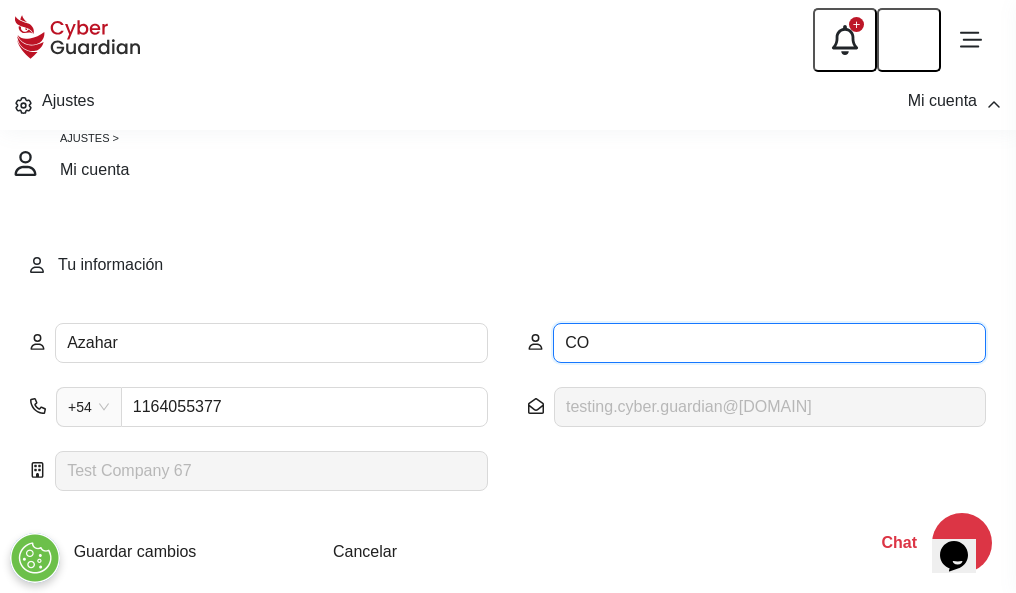 type on "C" 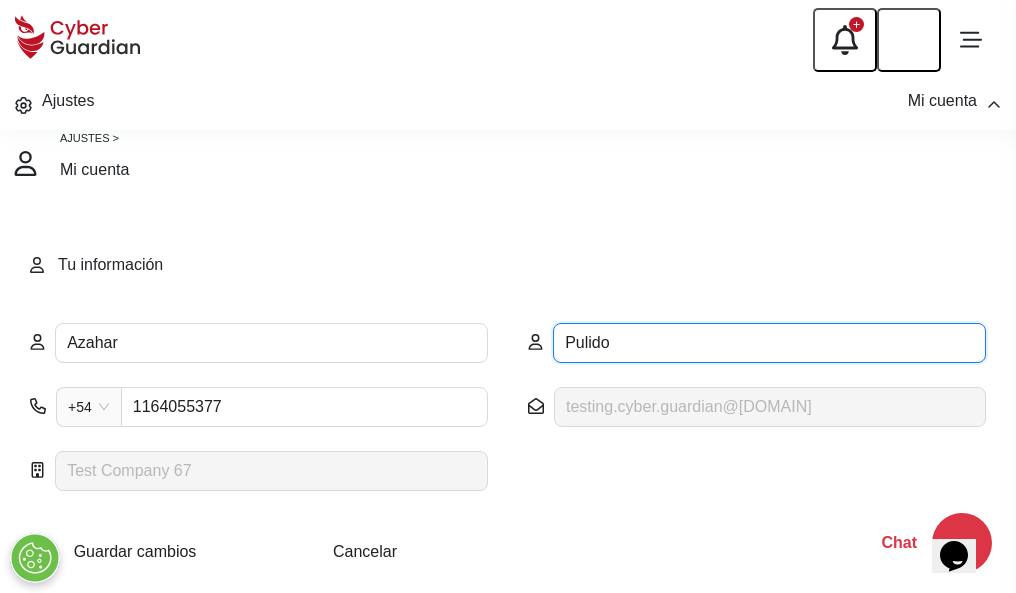 type on "Pulido" 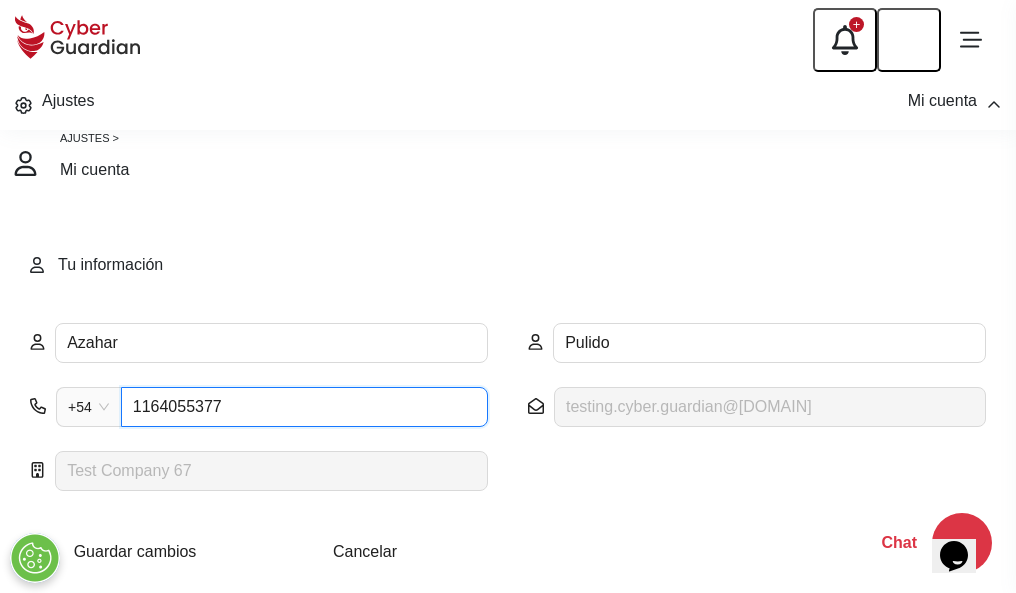 click on "1164055377" at bounding box center (304, 407) 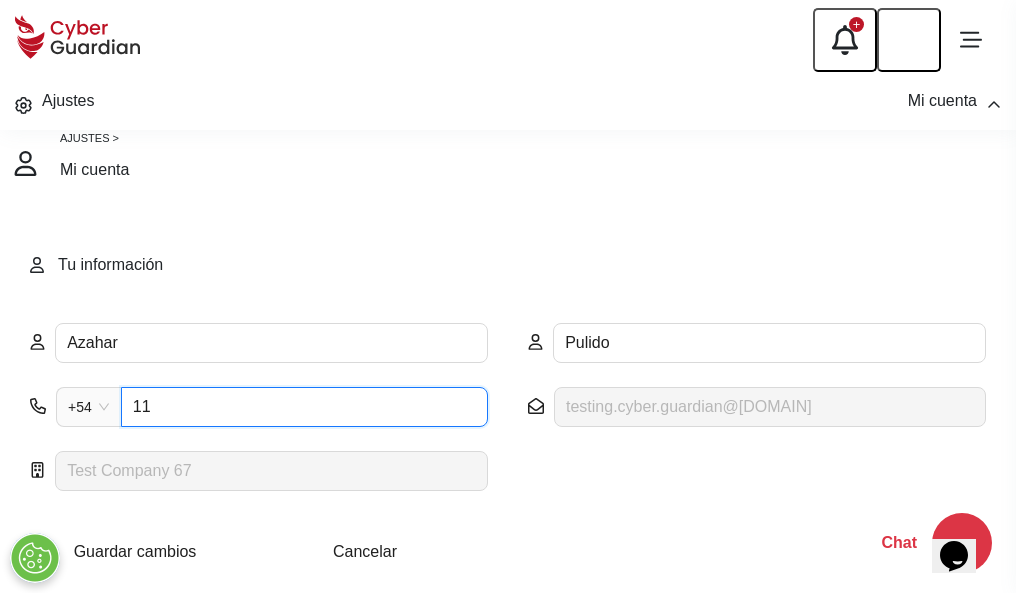 type on "1" 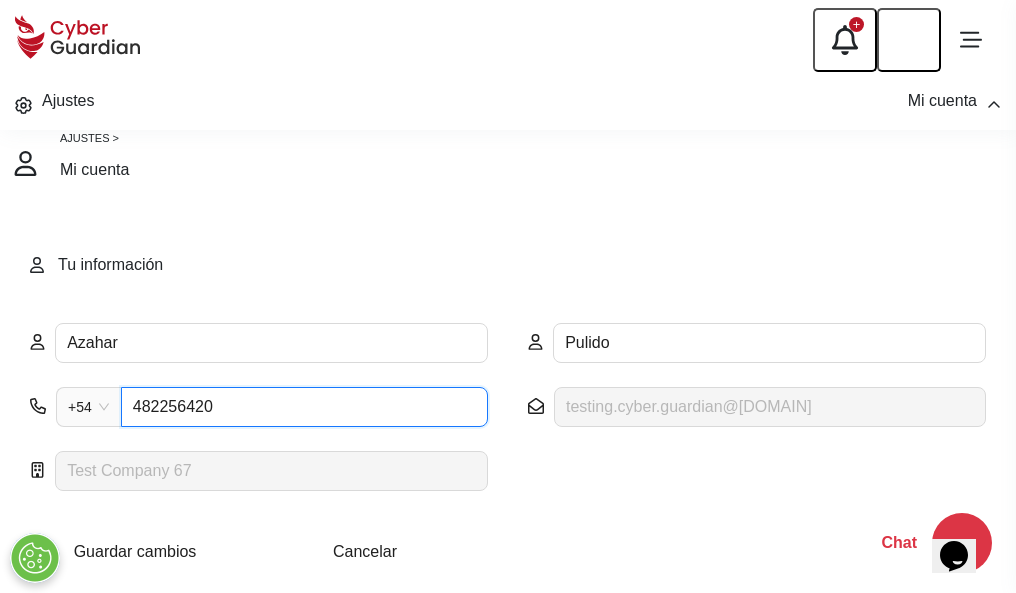 type on "4822564201" 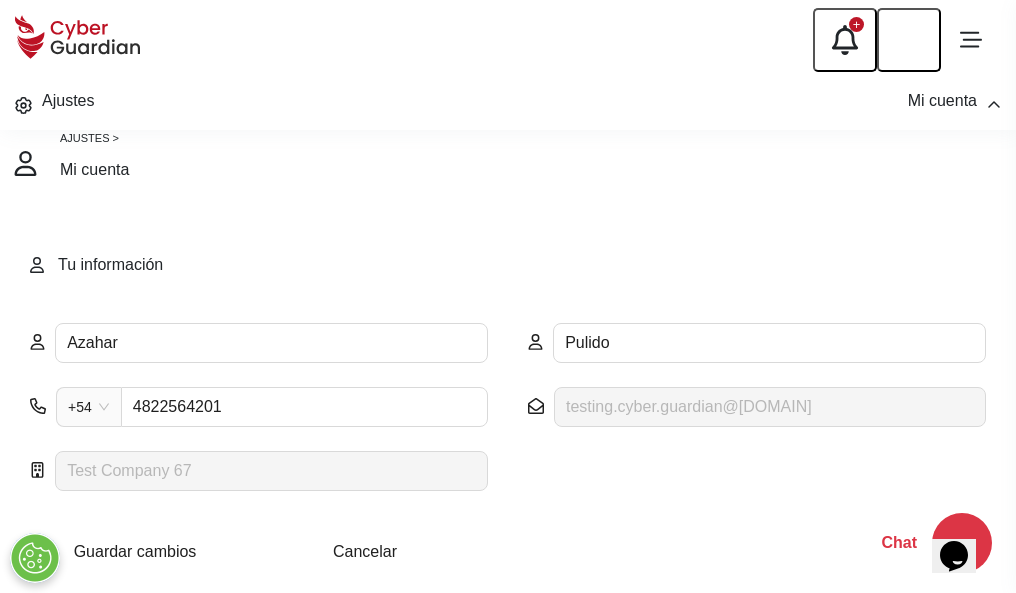 click on "Cancelar" at bounding box center (365, 551) 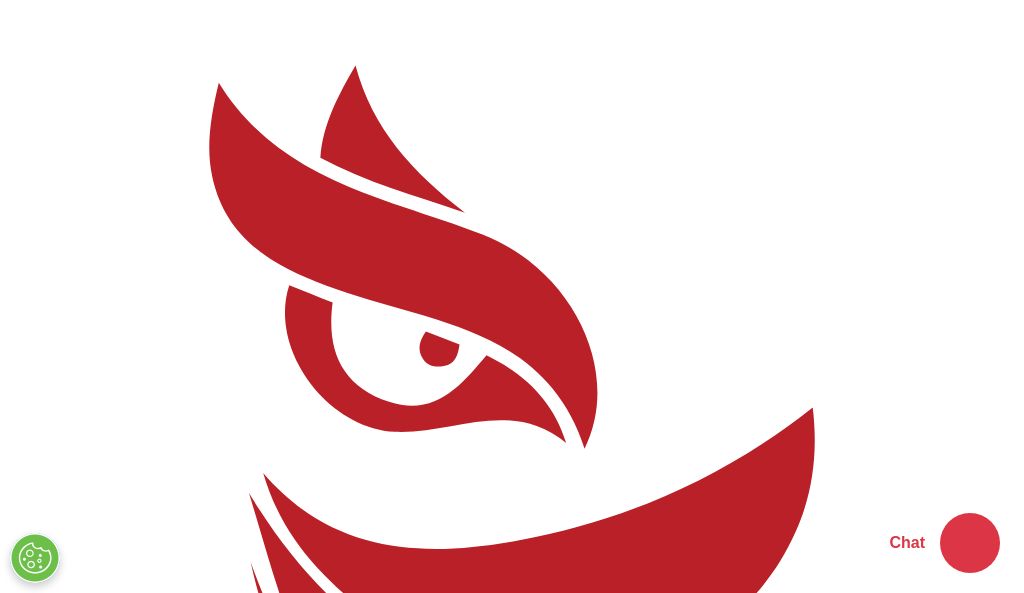 scroll, scrollTop: 0, scrollLeft: 0, axis: both 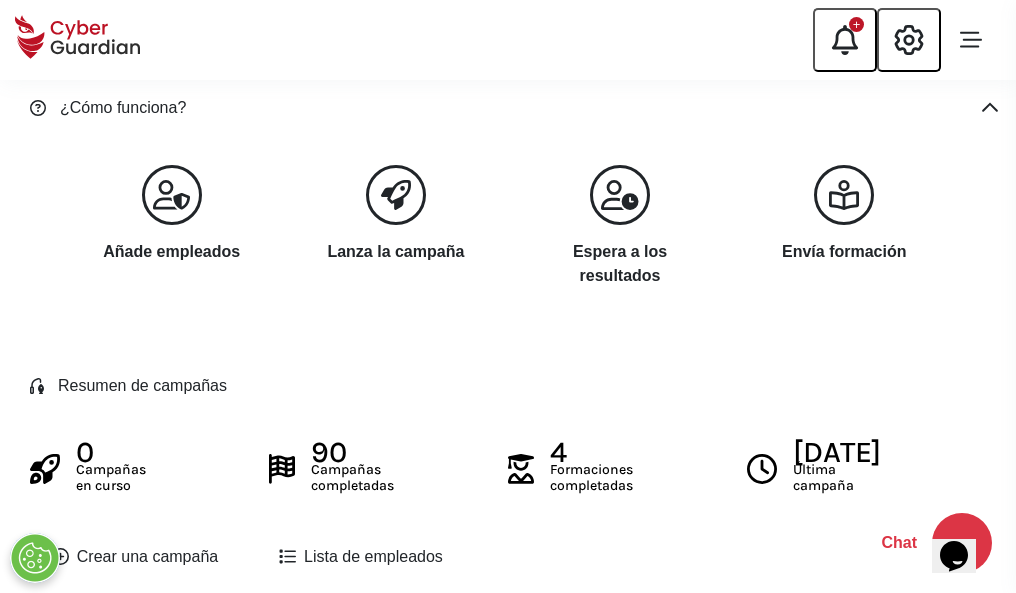 click on "Crear una campaña" at bounding box center [135, 557] 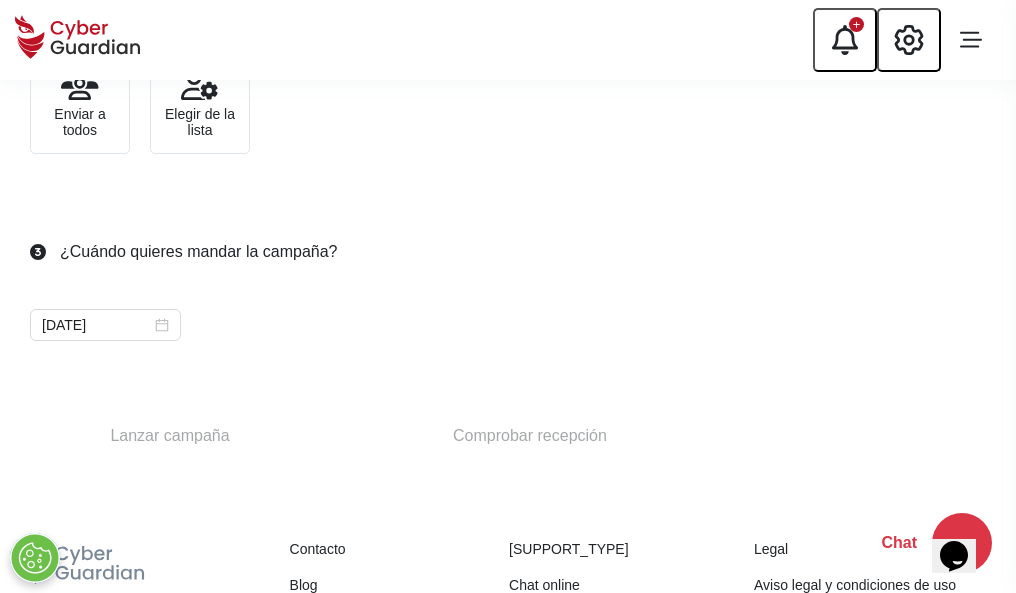 scroll, scrollTop: 732, scrollLeft: 0, axis: vertical 